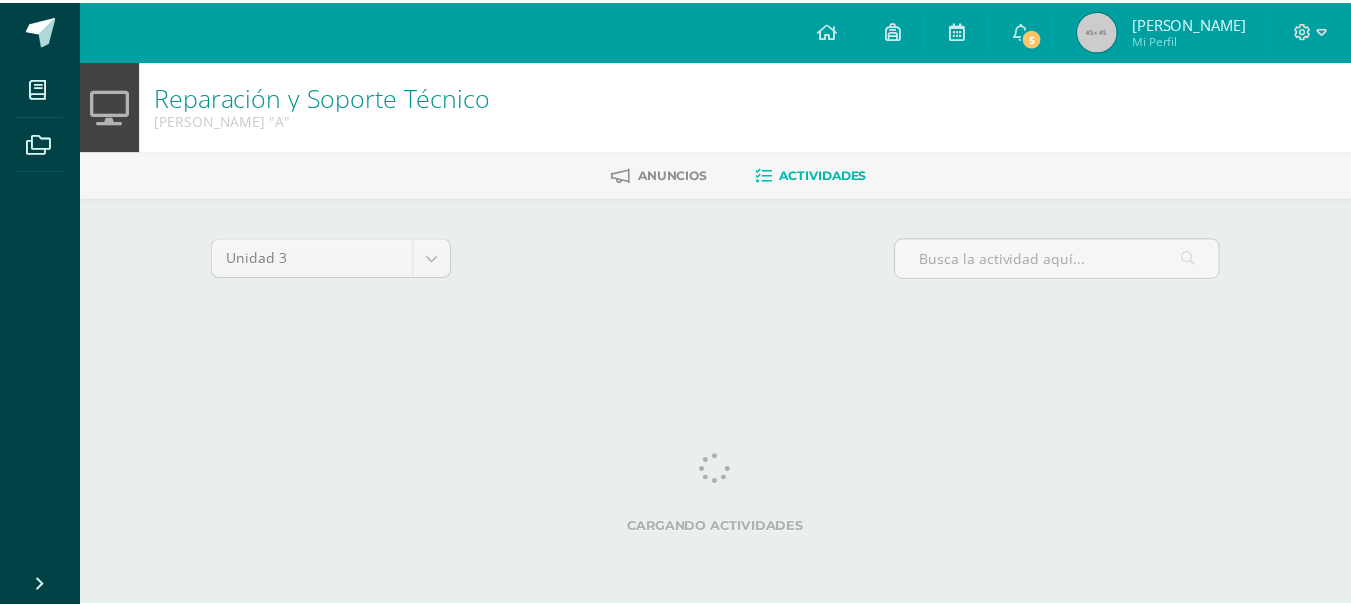scroll, scrollTop: 0, scrollLeft: 0, axis: both 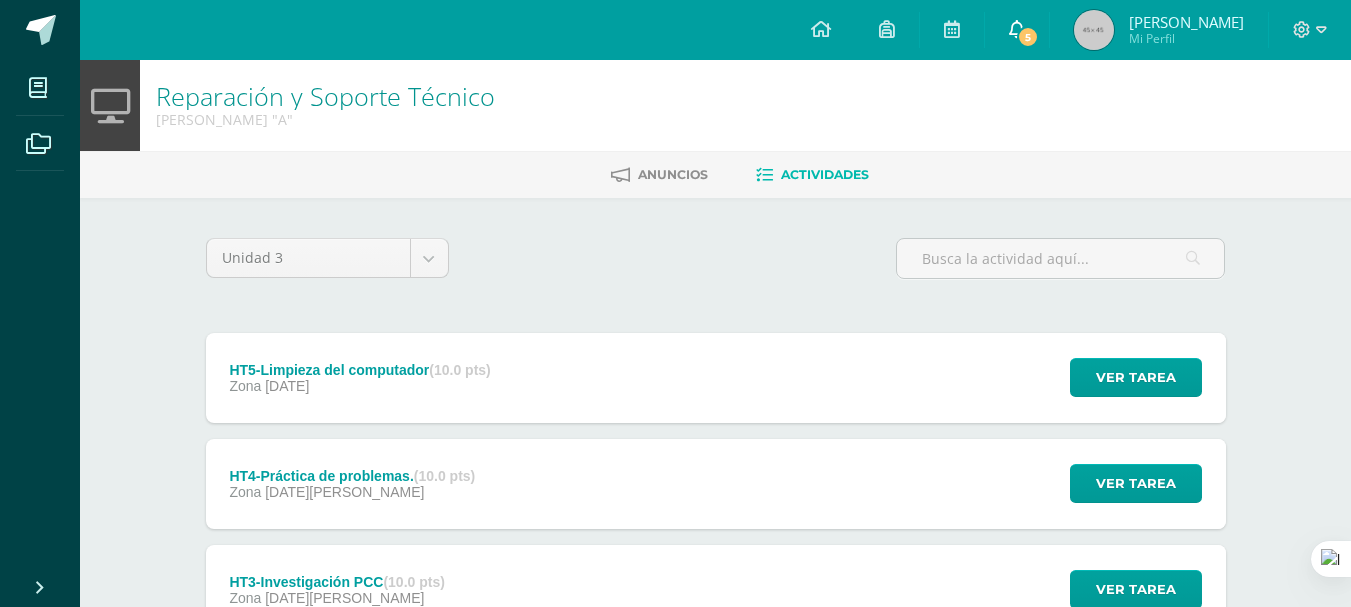 click on "5" at bounding box center [1028, 37] 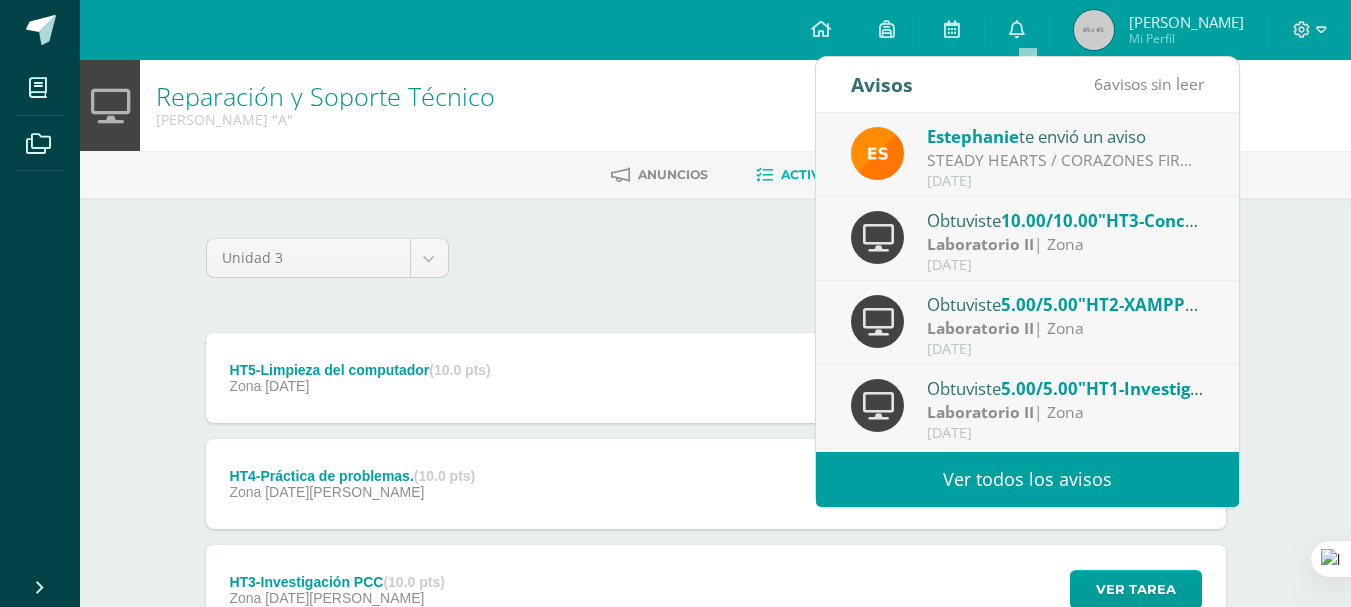 click on "Ver todos los avisos" at bounding box center (1027, 479) 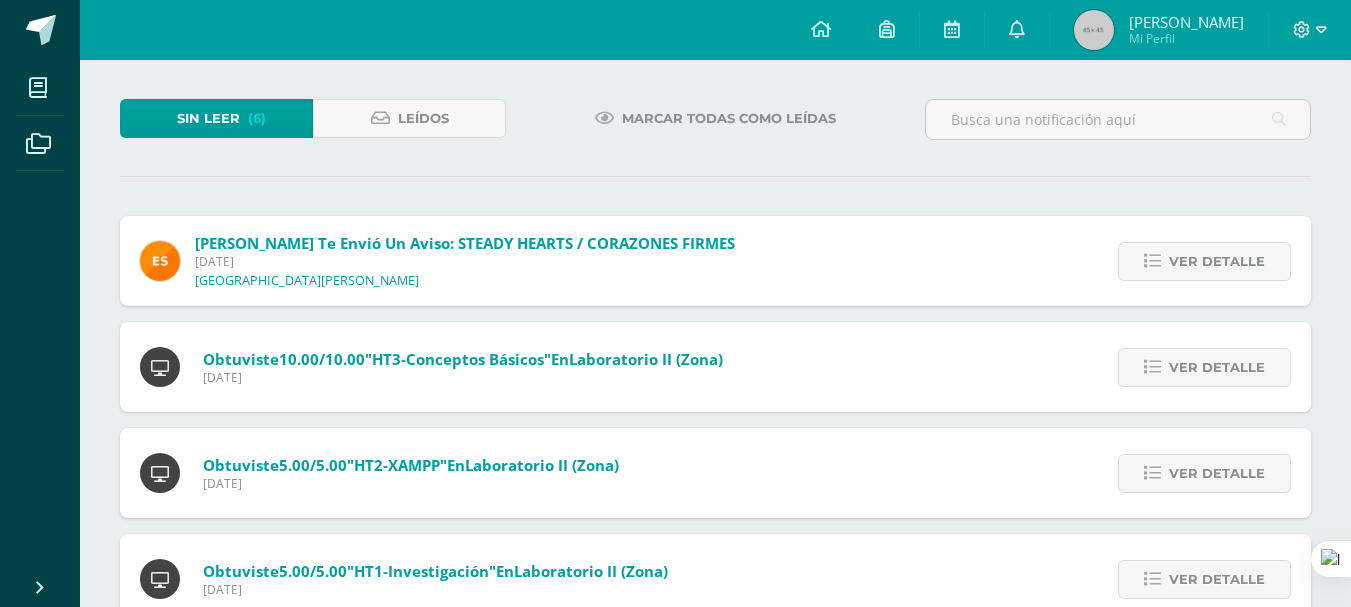 scroll, scrollTop: 0, scrollLeft: 0, axis: both 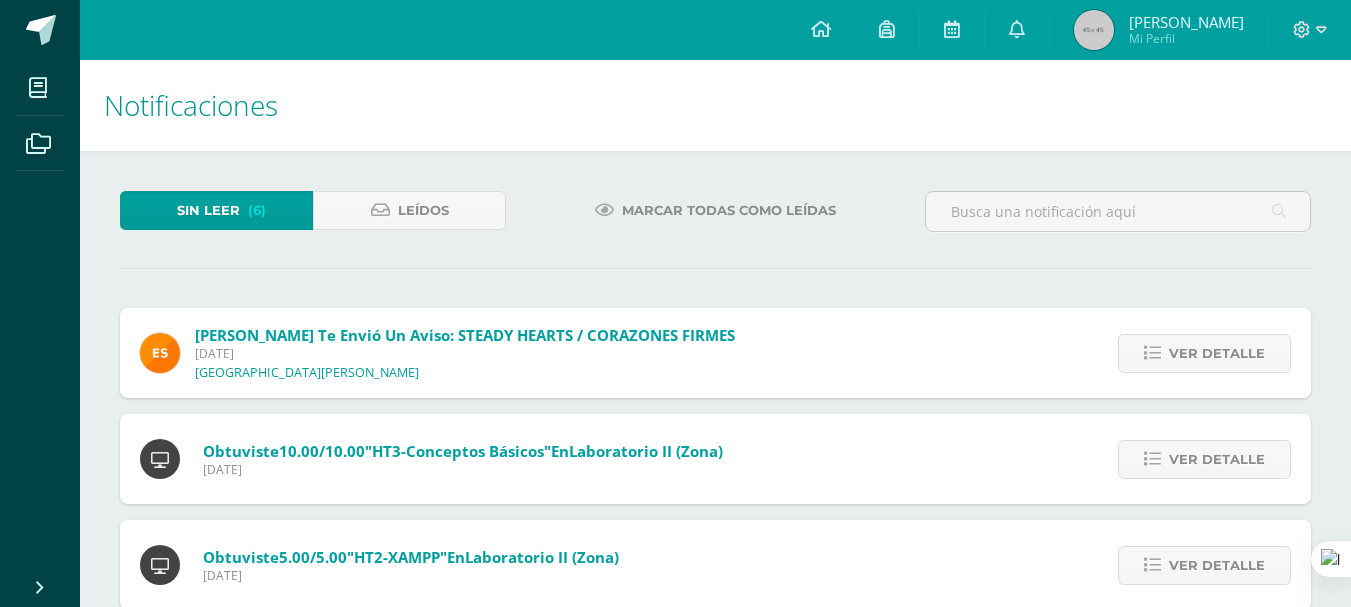 click on "Sin leer (6) Leídos Marcar todas como [PERSON_NAME]  te envió un aviso: STEADY HEARTS / CORAZONES FIRMES
[DATE]
Colegio Bilingüe San [PERSON_NAME] Ver detalle
Queridas familias BSJ: Les compartimos una guía de resilencia con sugerencias para conversar con sus hijos e hijas sobre los temblores recientes, validar sus emociones y fortalecer la seguridad emocional en casa. Gracias por acompañarnos en este proceso con sensibilidad y cercanía. — Departamento de Formación
Archivo Adjunto
Obtuviste
10.00/10.00  "HT3-Conceptos Básicos"
en
Laboratorio II (Zona)
[DATE]
Ver detalle
Obtuviste
10.00/10.00  "HT3-Conceptos Básicos"
en
Laboratorio II
Obtuviste
5.00/5.00" at bounding box center (715, 559) 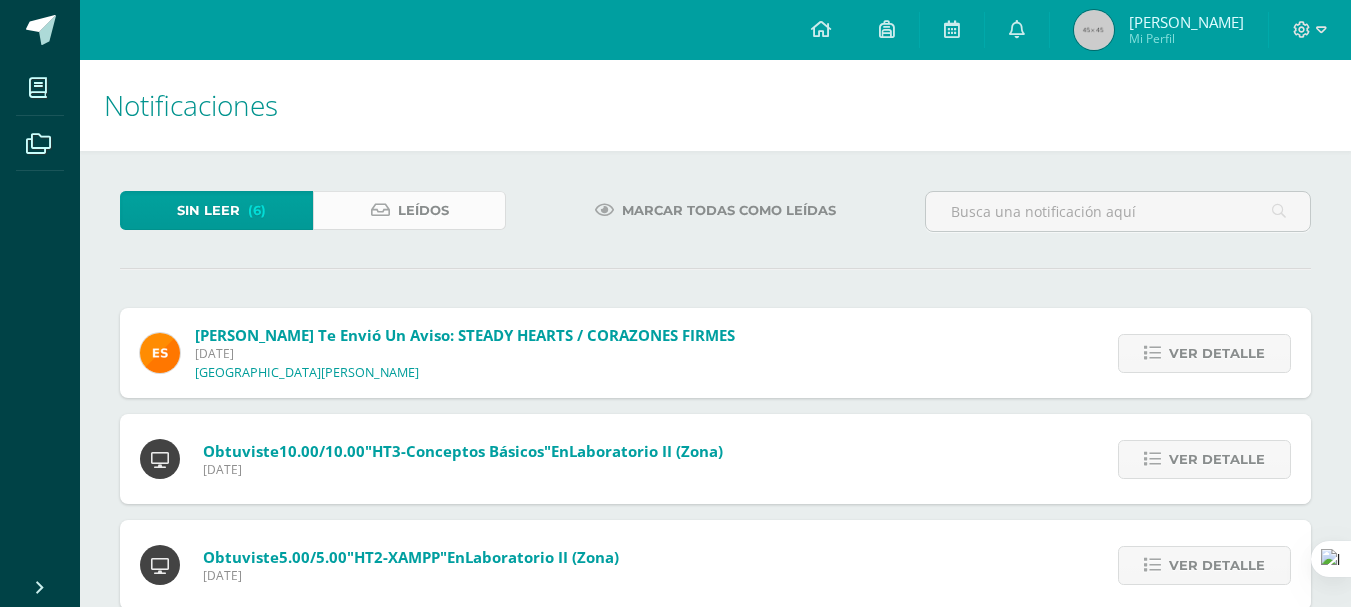 click on "Leídos" at bounding box center (409, 210) 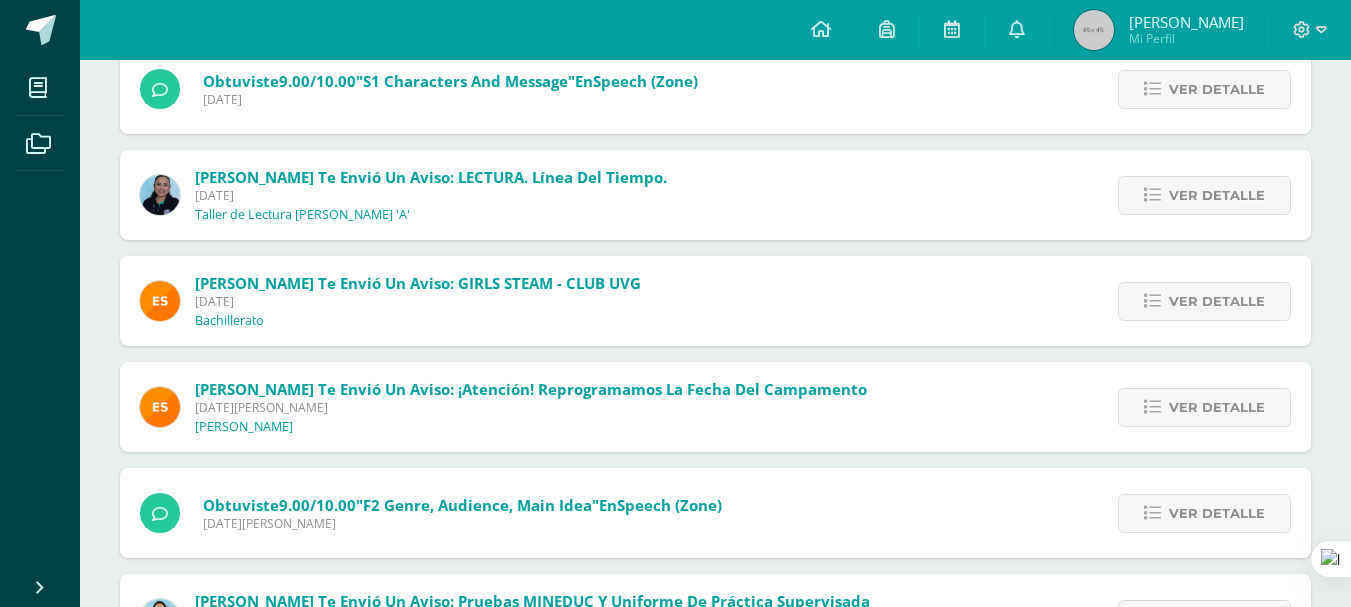 scroll, scrollTop: 694, scrollLeft: 0, axis: vertical 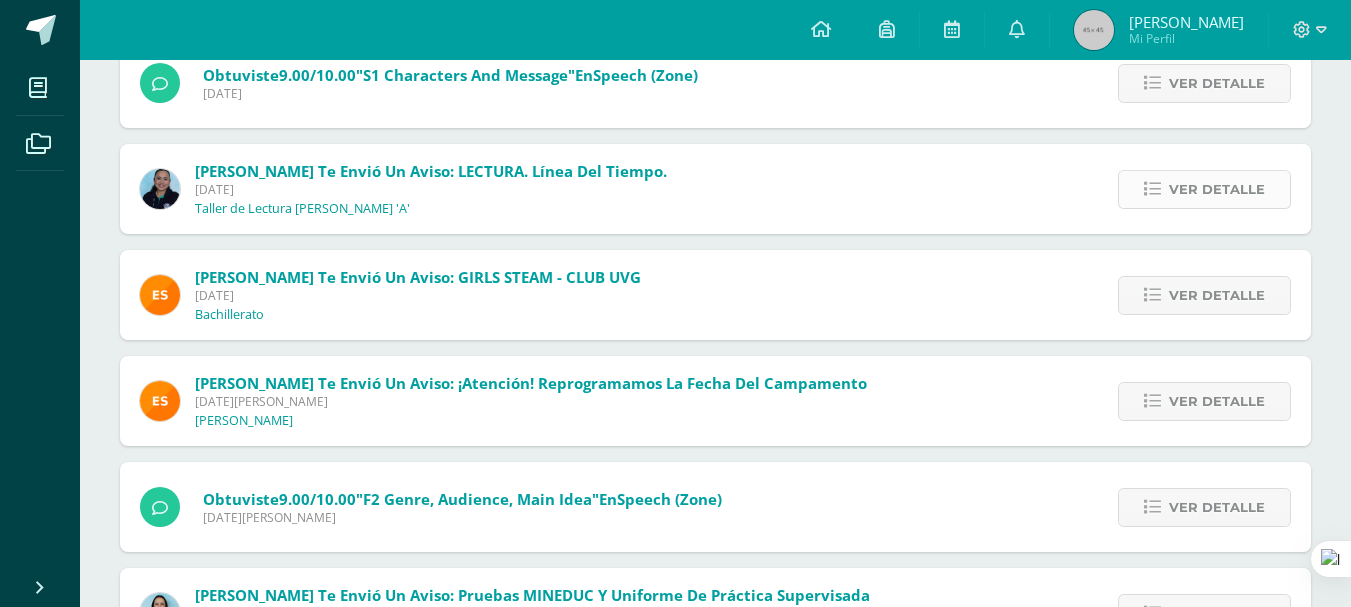 click on "Ver detalle" at bounding box center (1217, 189) 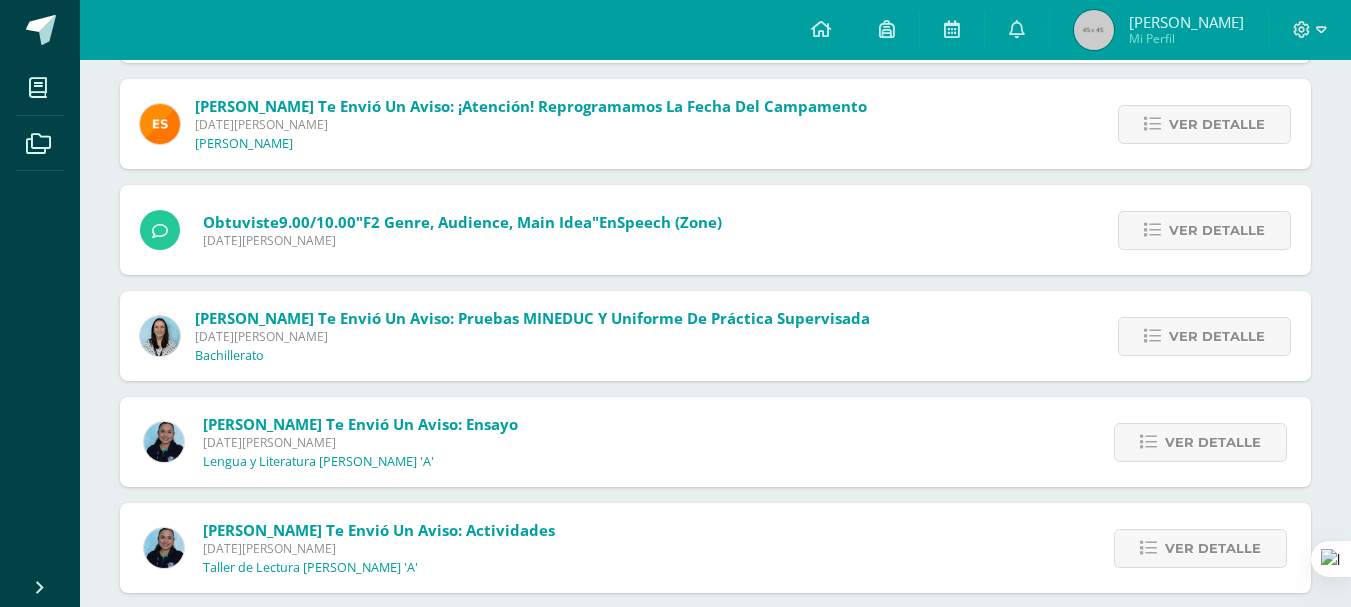 scroll, scrollTop: 1291, scrollLeft: 0, axis: vertical 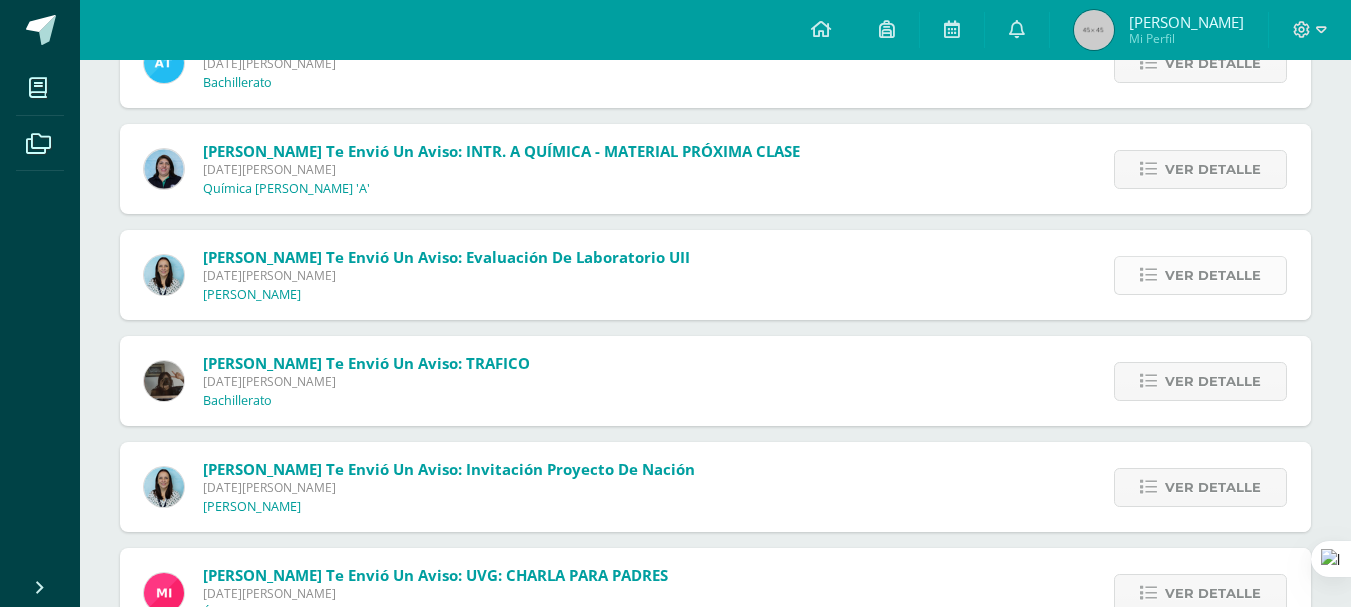 click on "Ver detalle" at bounding box center [1213, 275] 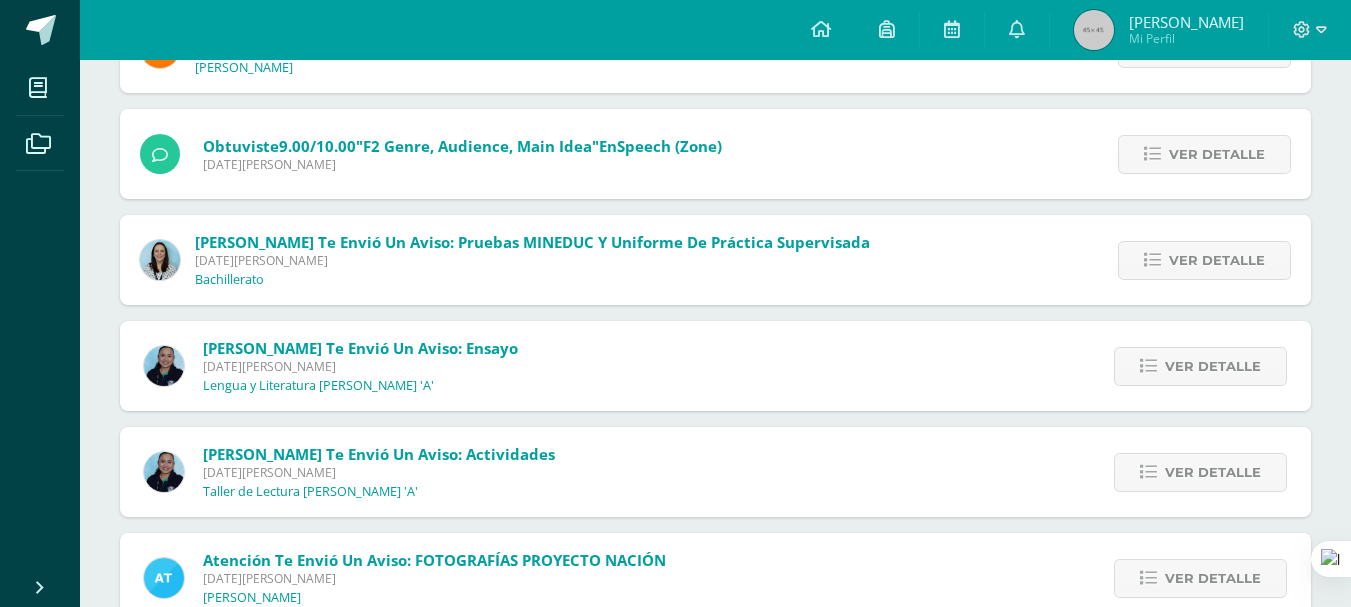 scroll, scrollTop: 1046, scrollLeft: 0, axis: vertical 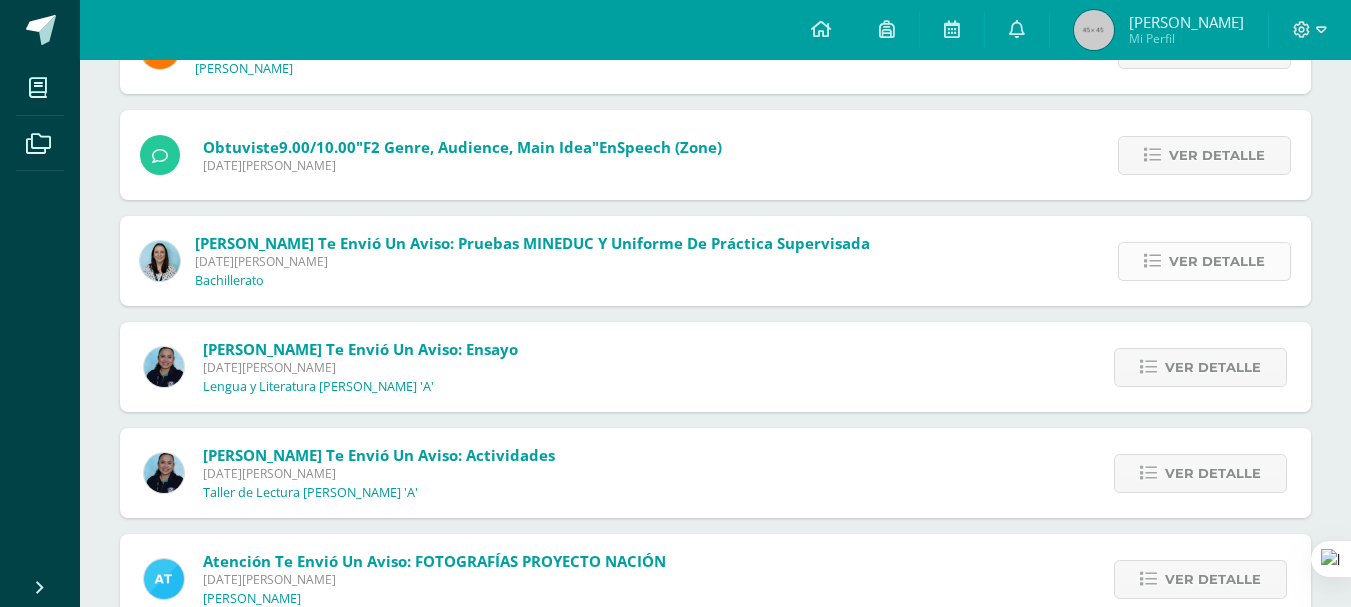 click on "Ver detalle" at bounding box center [1217, 261] 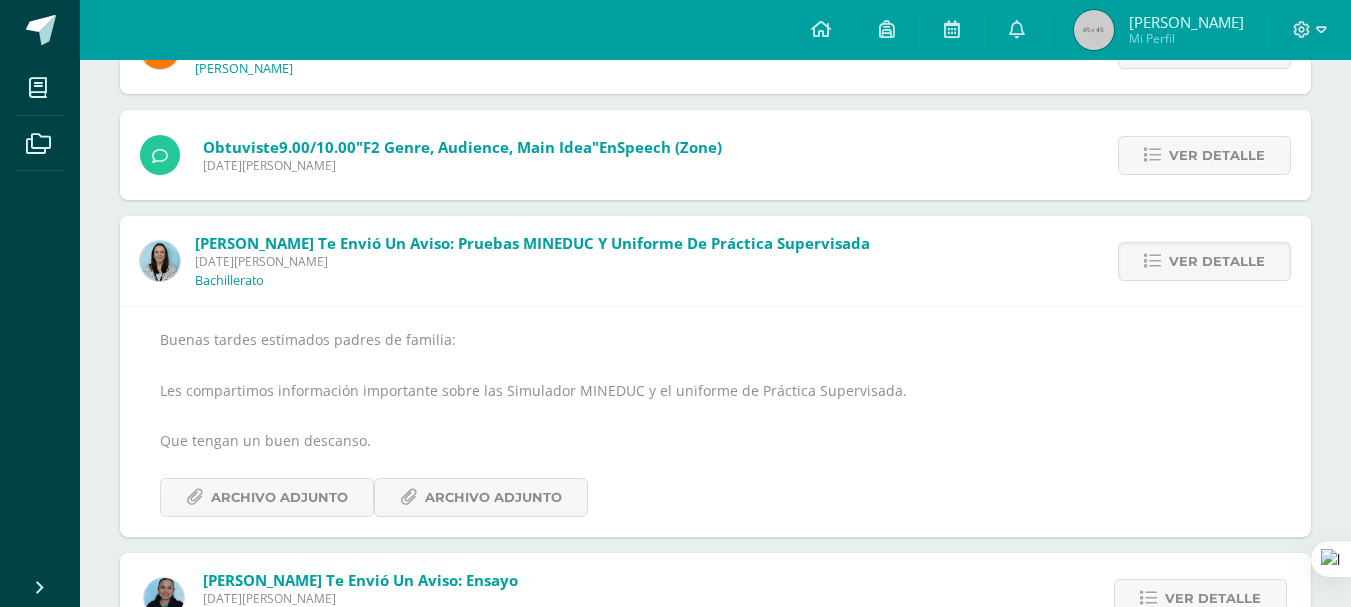 click on "Buenas tardes estimados padres de familia: Les compartimos información importante sobre las Simulador MINEDUC y el uniforme de Práctica Supervisada. Que tengan un buen descanso.
Archivo Adjunto Archivo Adjunto" at bounding box center (715, 421) 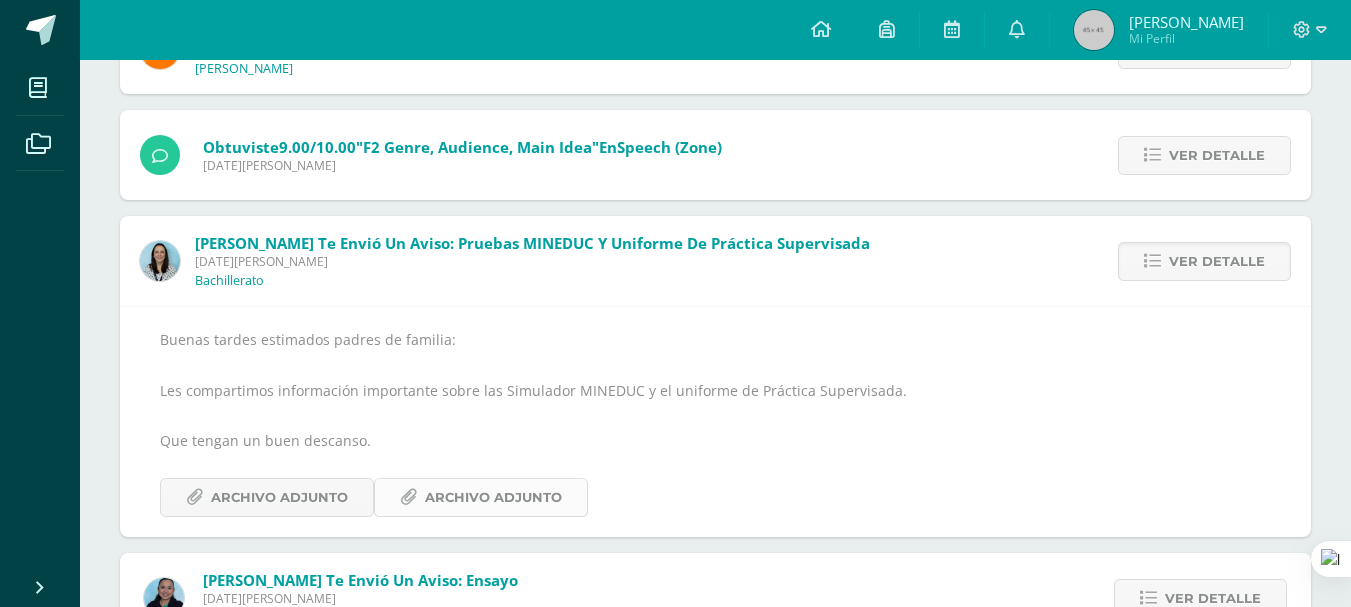 click on "Archivo Adjunto" at bounding box center [493, 497] 